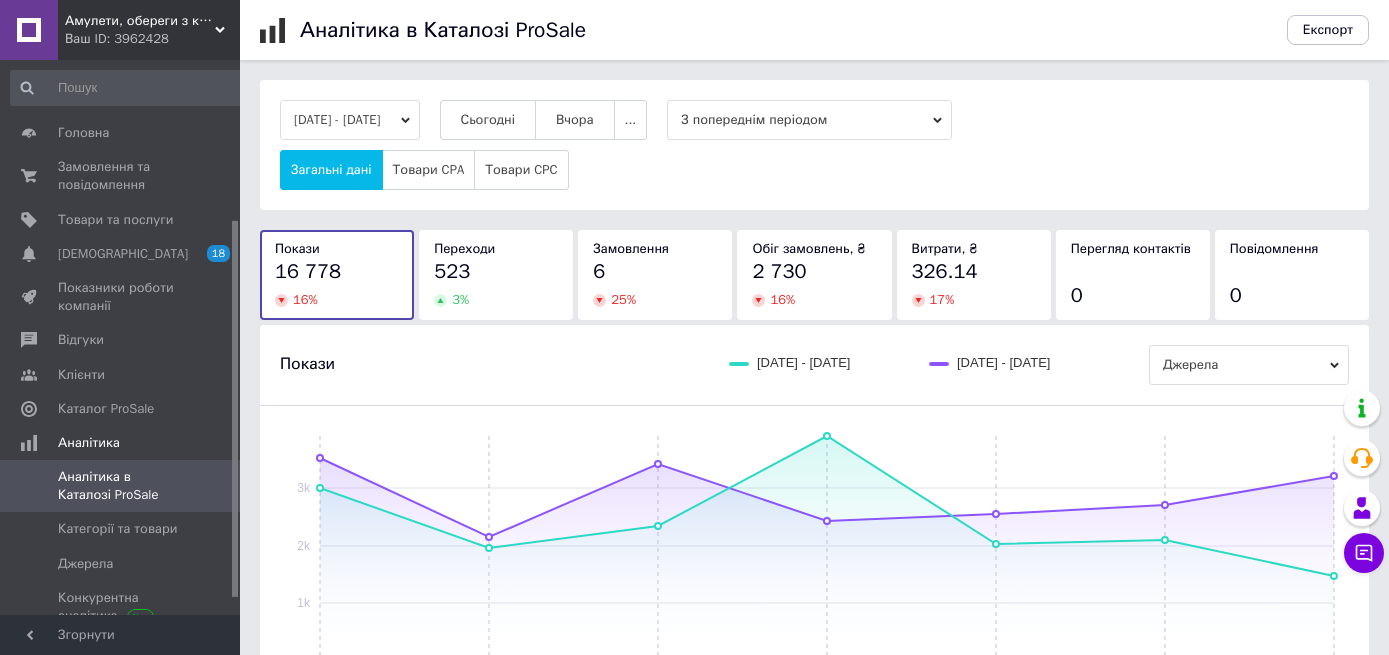 click on "Сьогодні" at bounding box center [488, 120] 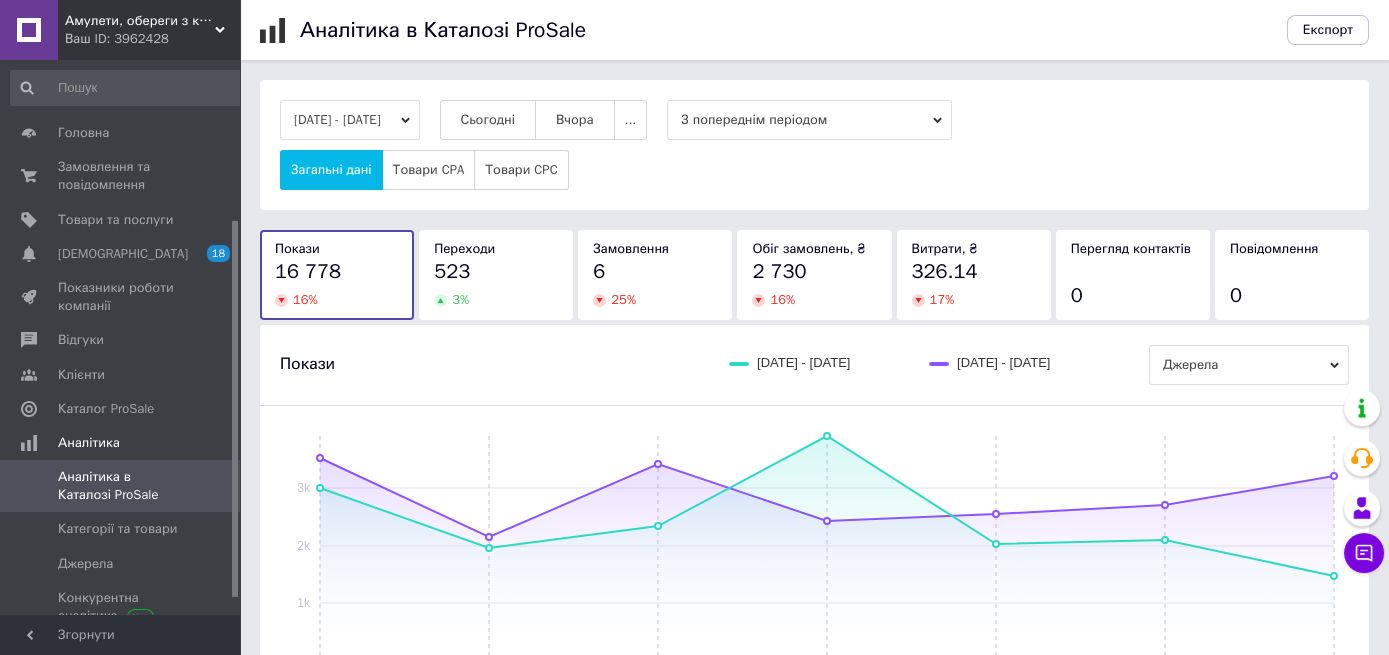 scroll, scrollTop: 236, scrollLeft: 0, axis: vertical 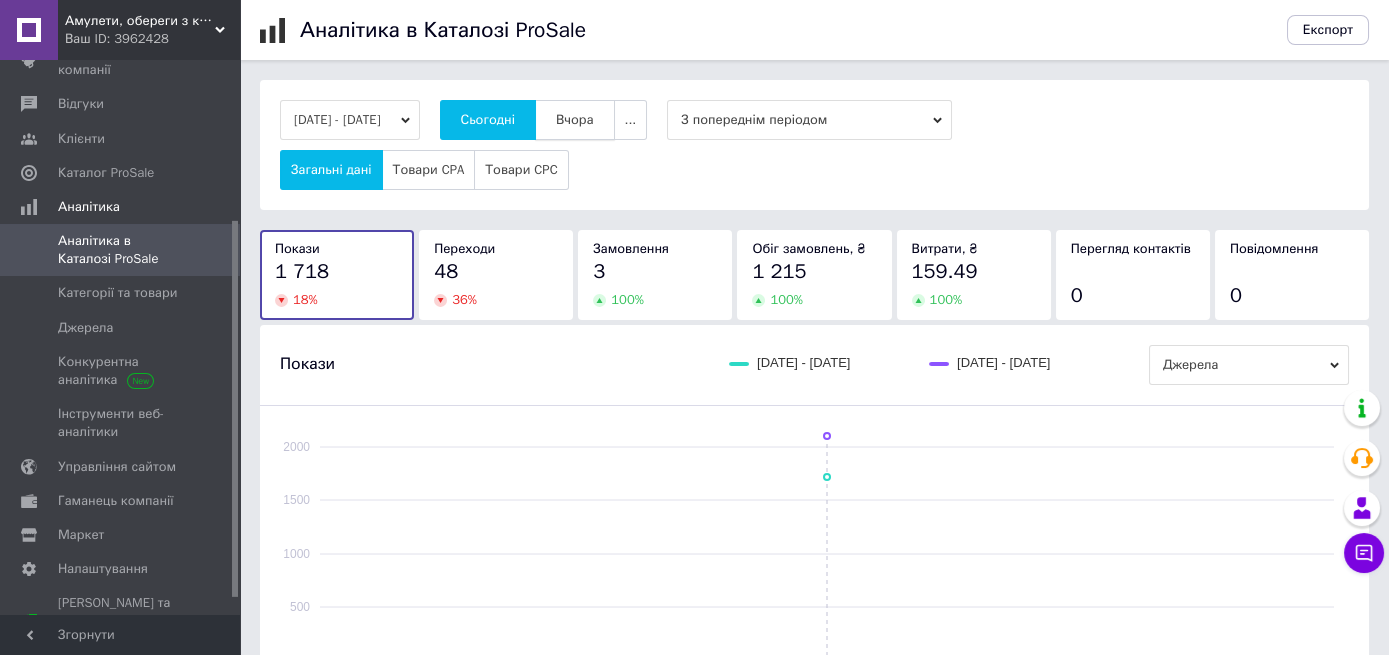 click on "Вчора" at bounding box center [575, 120] 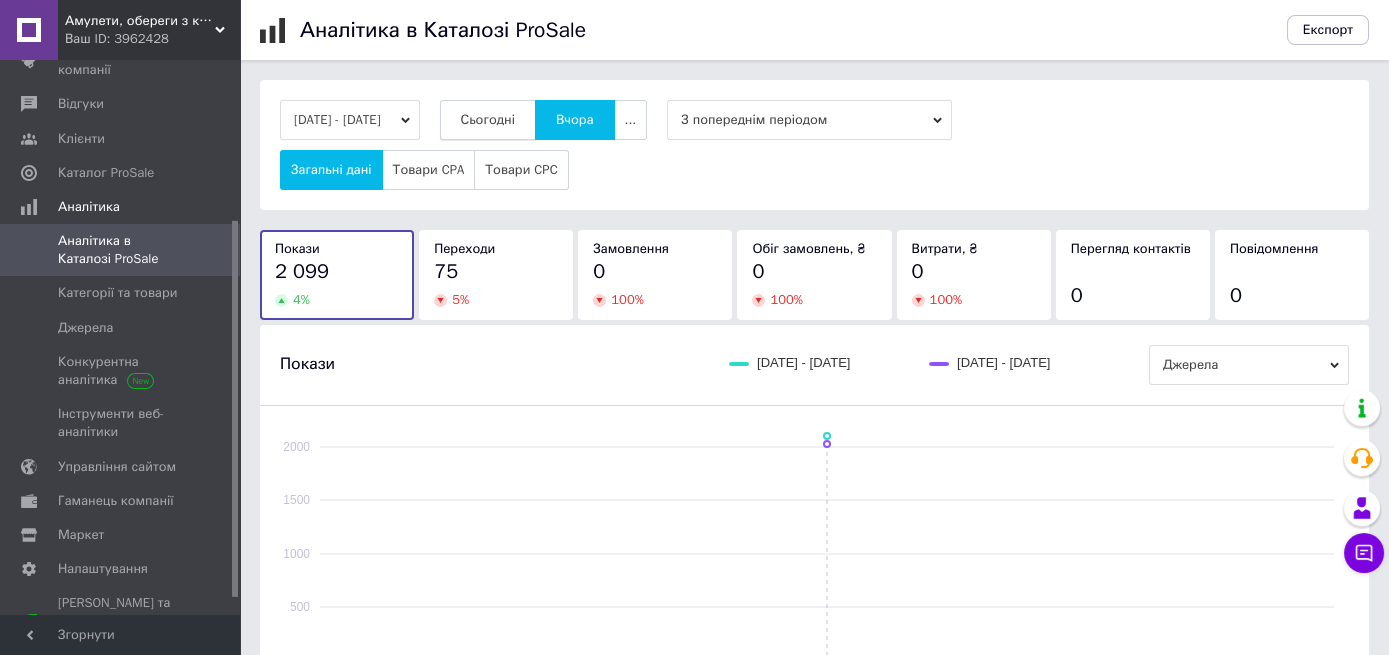 click on "Сьогодні" at bounding box center (488, 120) 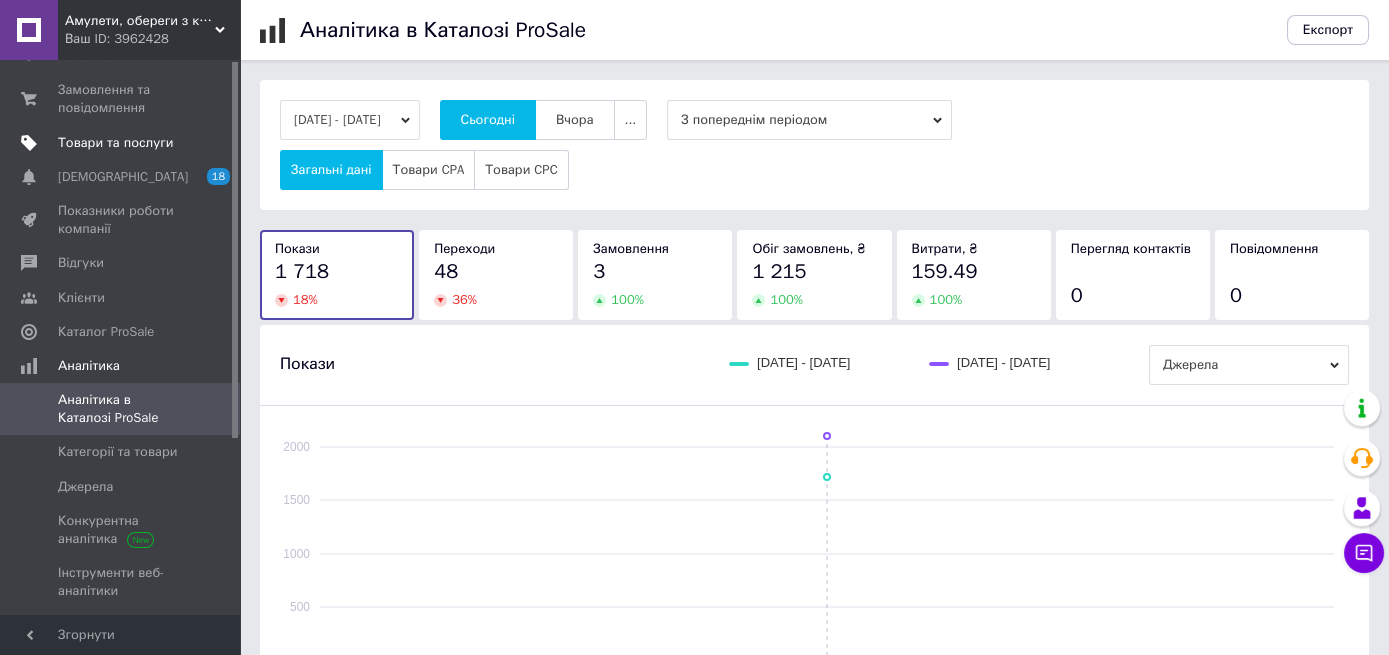 scroll, scrollTop: 0, scrollLeft: 0, axis: both 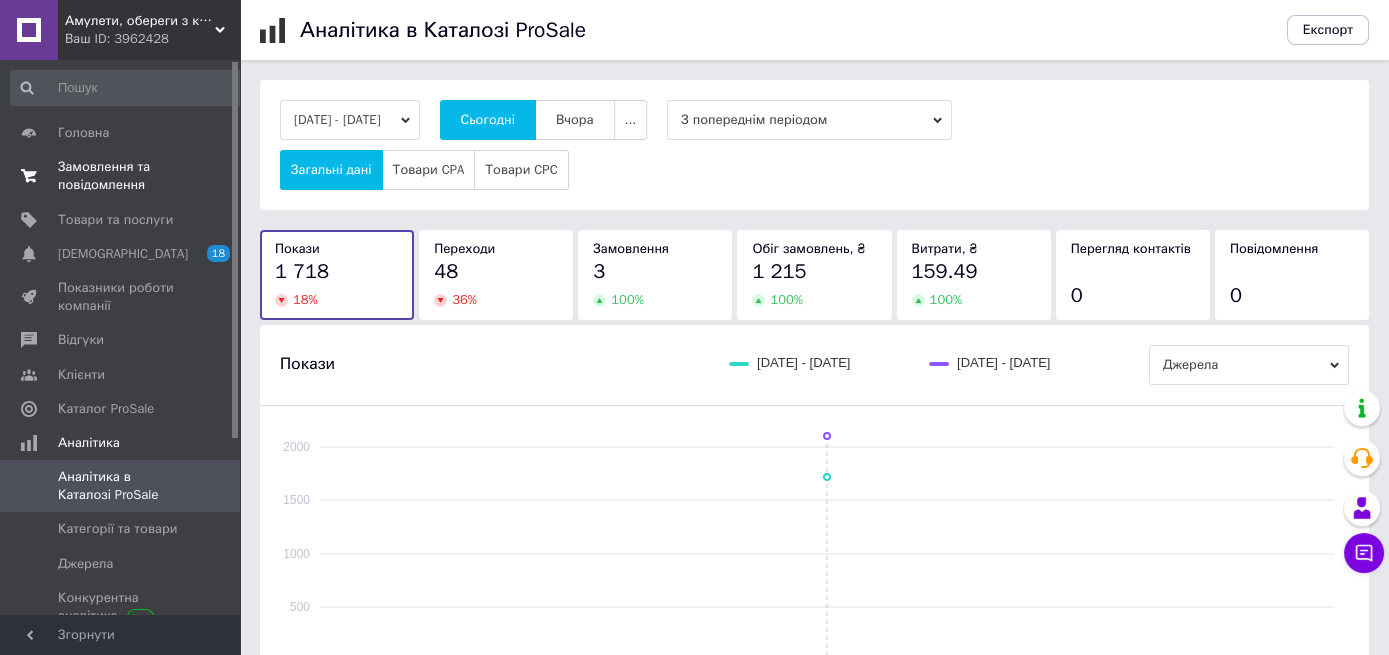 click on "Замовлення та повідомлення" at bounding box center (121, 176) 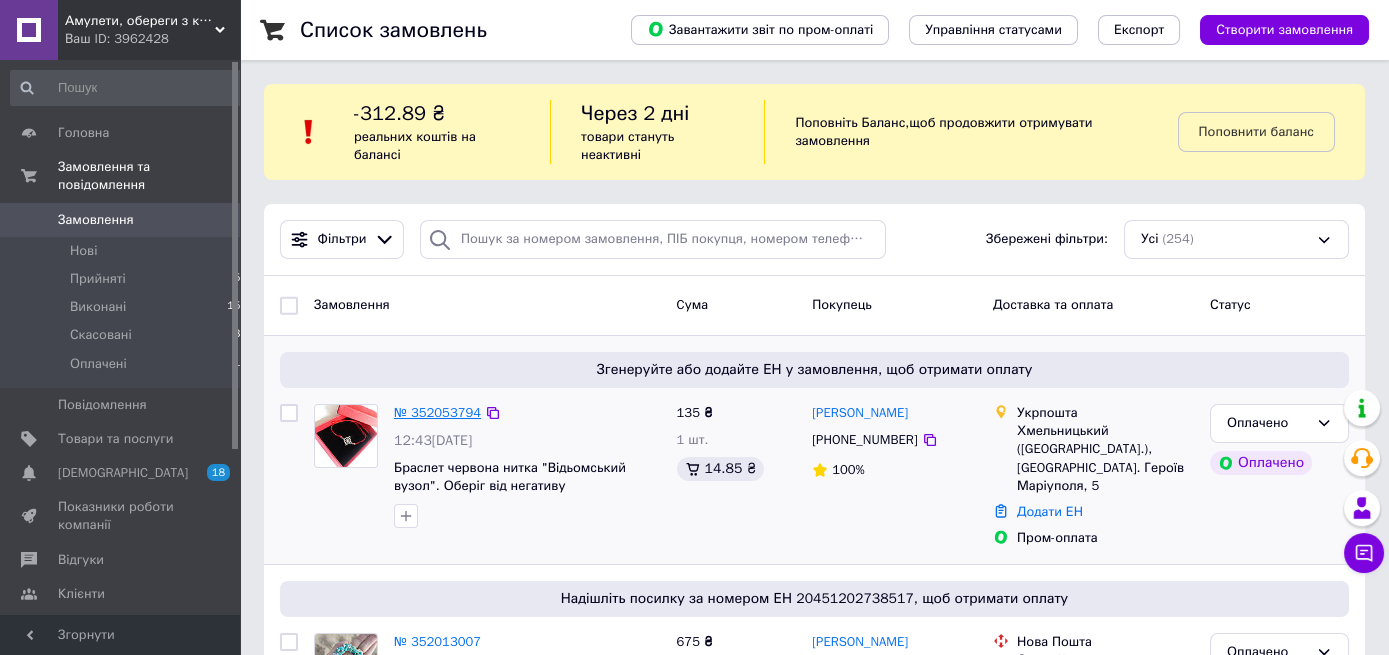 click on "№ 352053794" at bounding box center (437, 412) 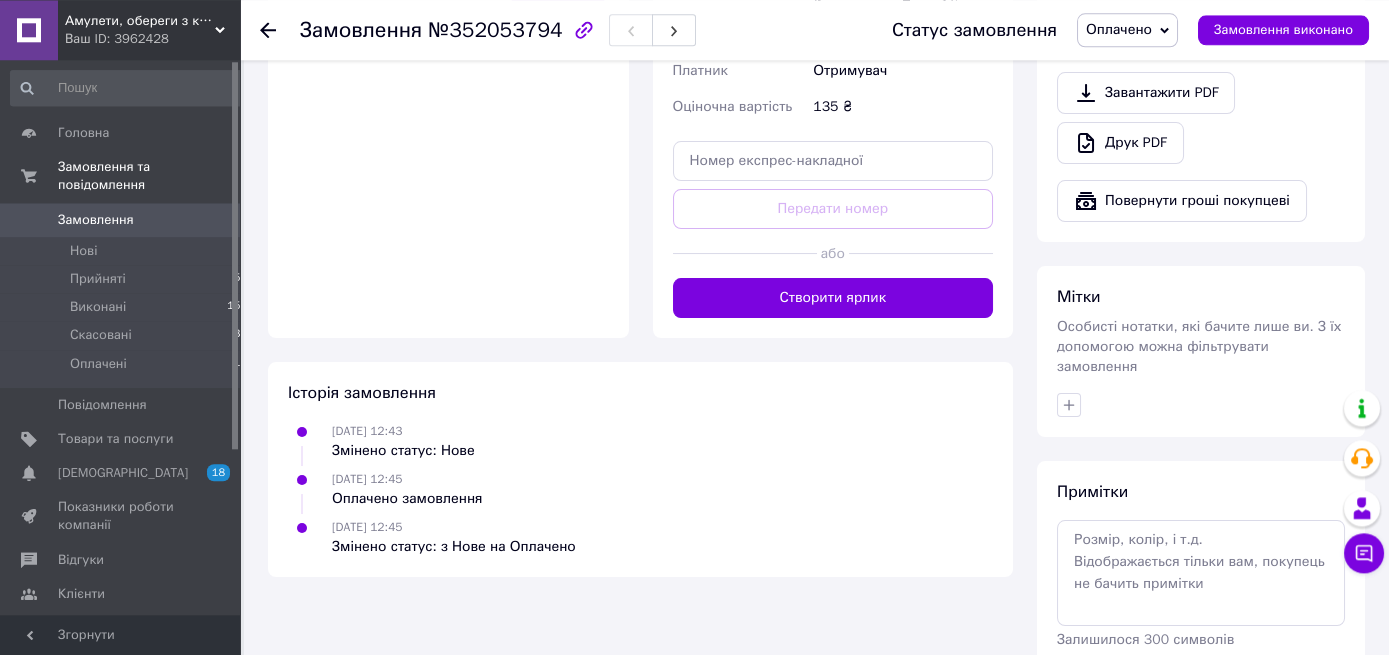 scroll, scrollTop: 860, scrollLeft: 0, axis: vertical 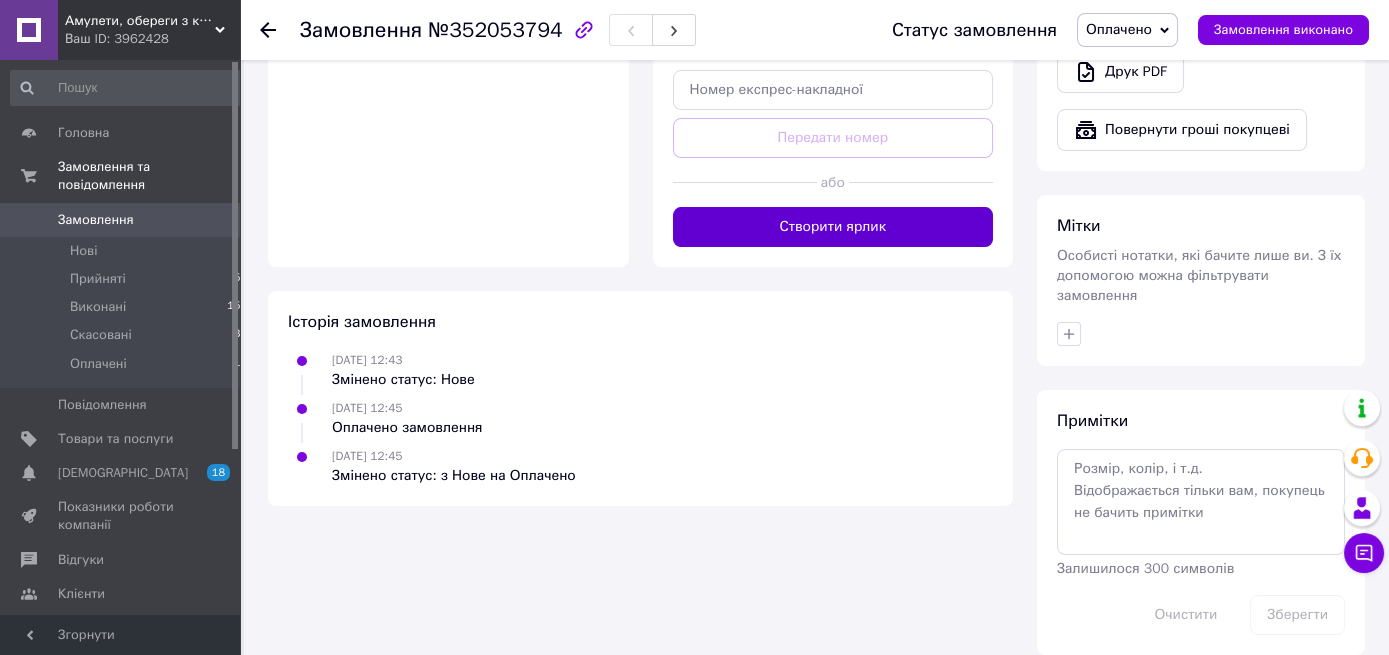 click on "Створити ярлик" at bounding box center [833, 227] 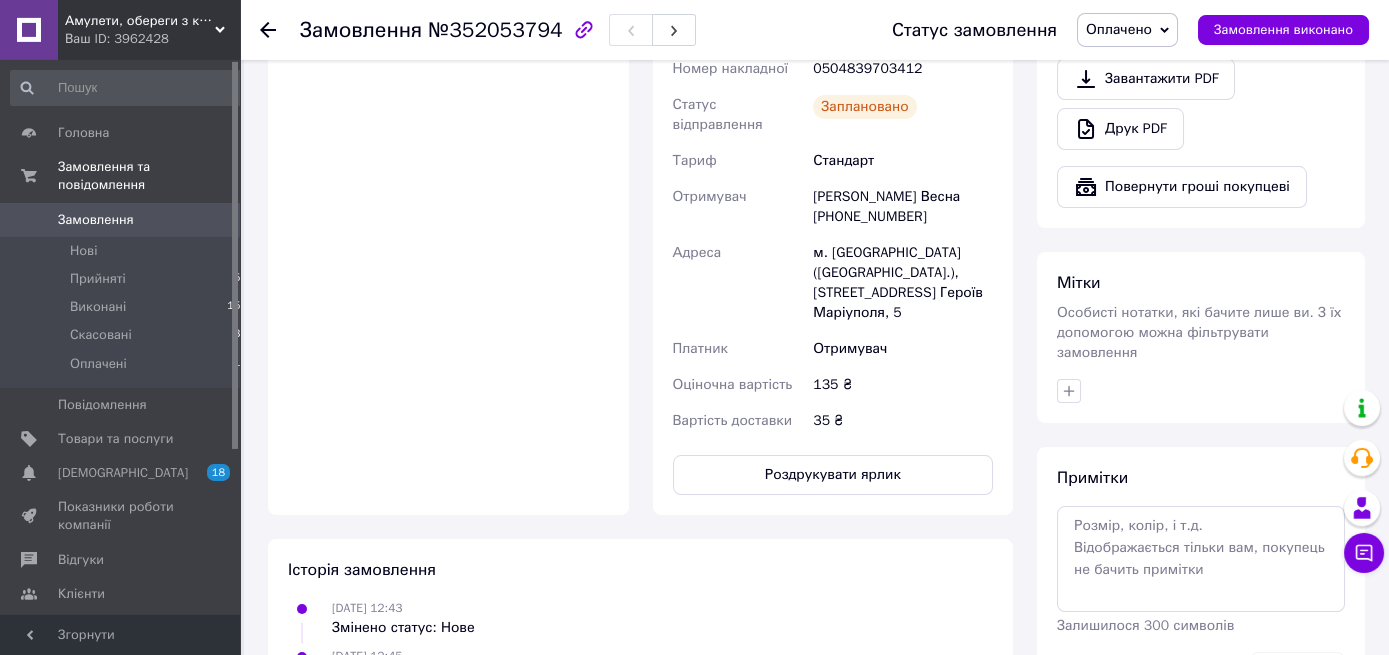 scroll, scrollTop: 0, scrollLeft: 0, axis: both 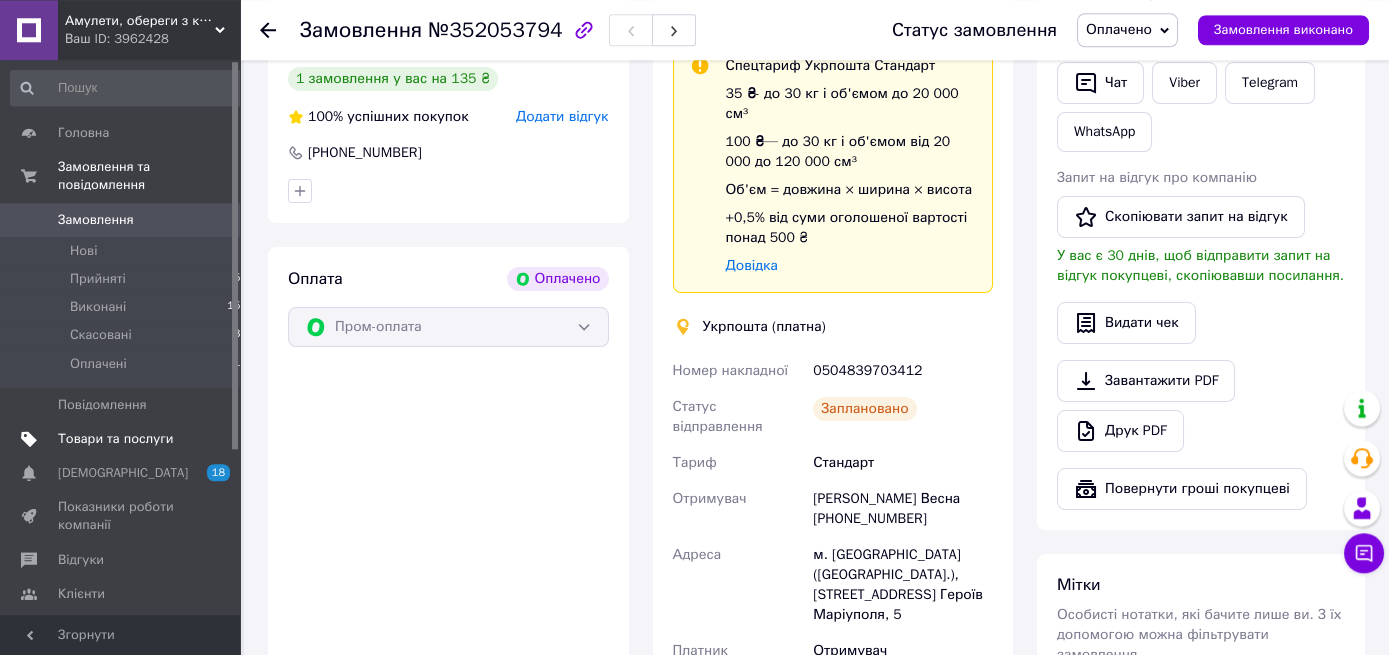 click on "Товари та послуги" at bounding box center [115, 439] 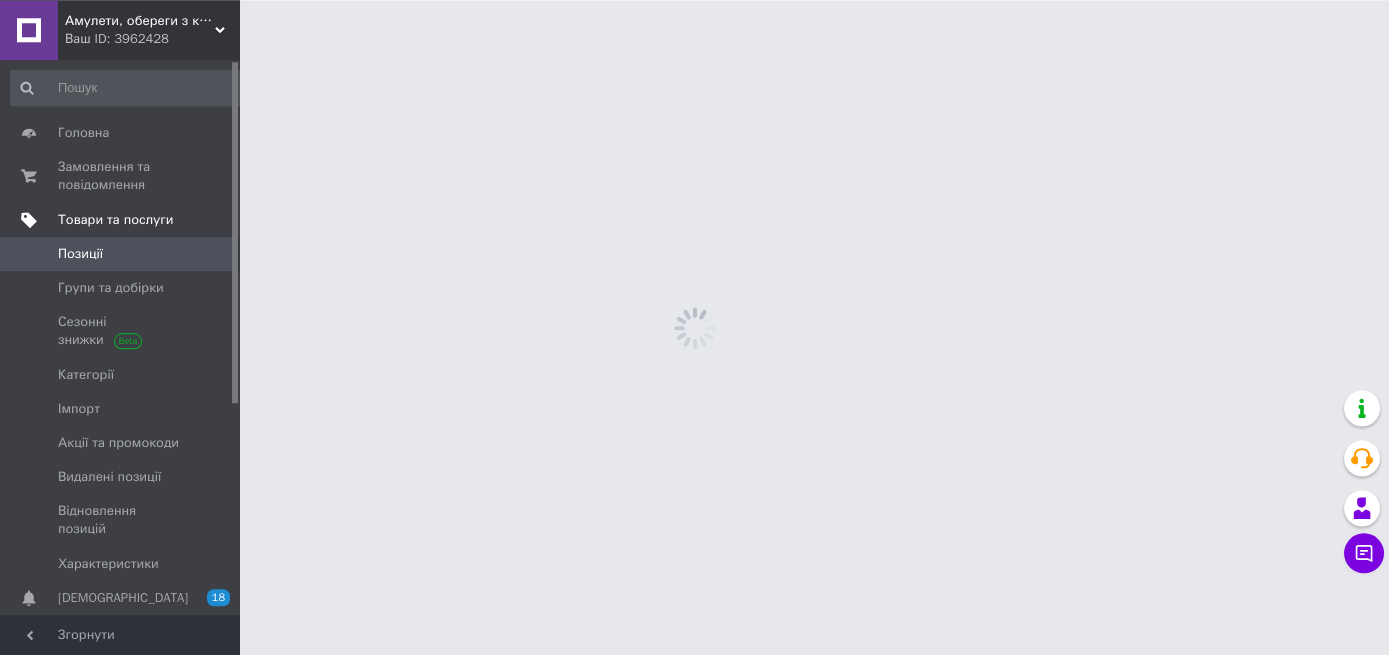 scroll, scrollTop: 0, scrollLeft: 0, axis: both 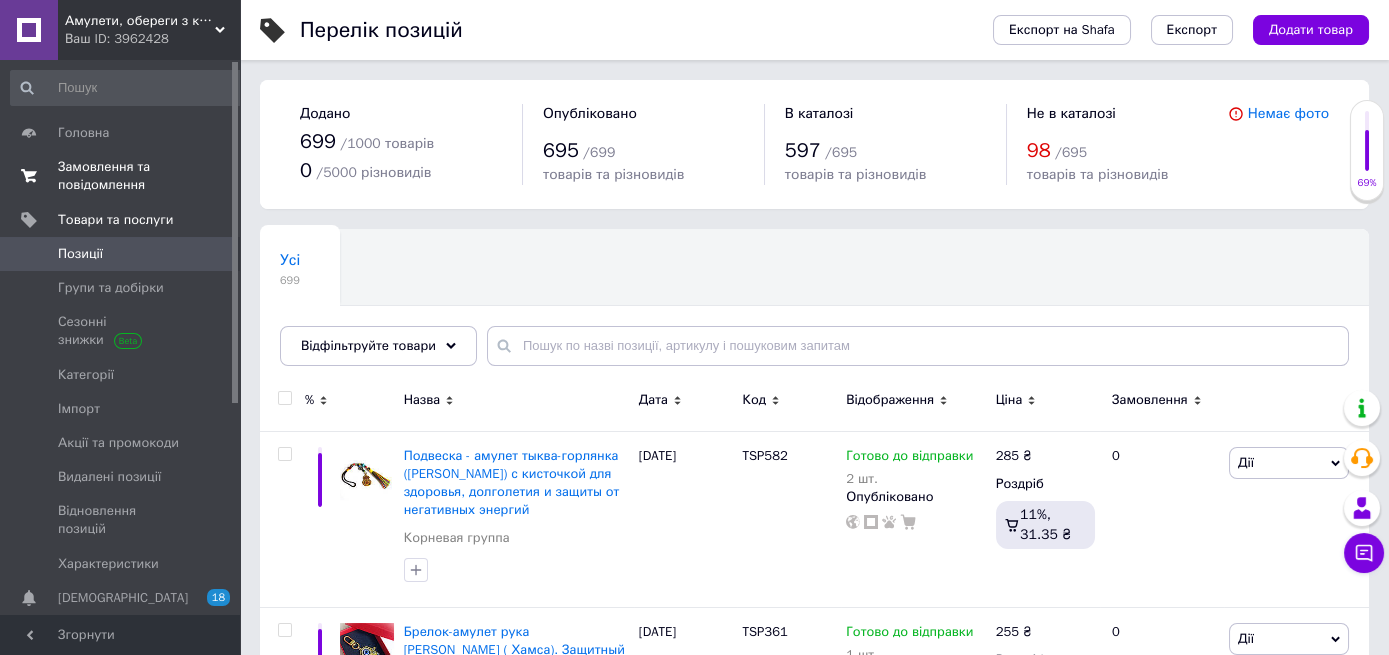 click on "Замовлення та повідомлення" at bounding box center (121, 176) 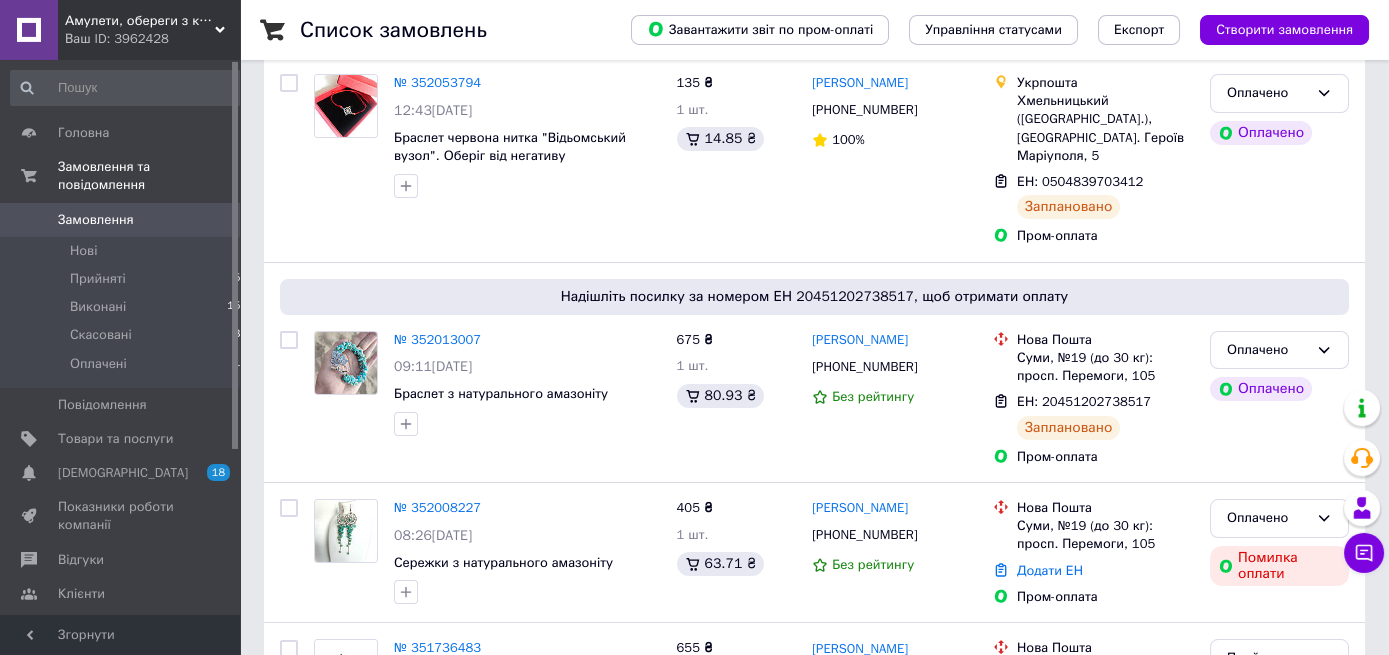 scroll, scrollTop: 410, scrollLeft: 0, axis: vertical 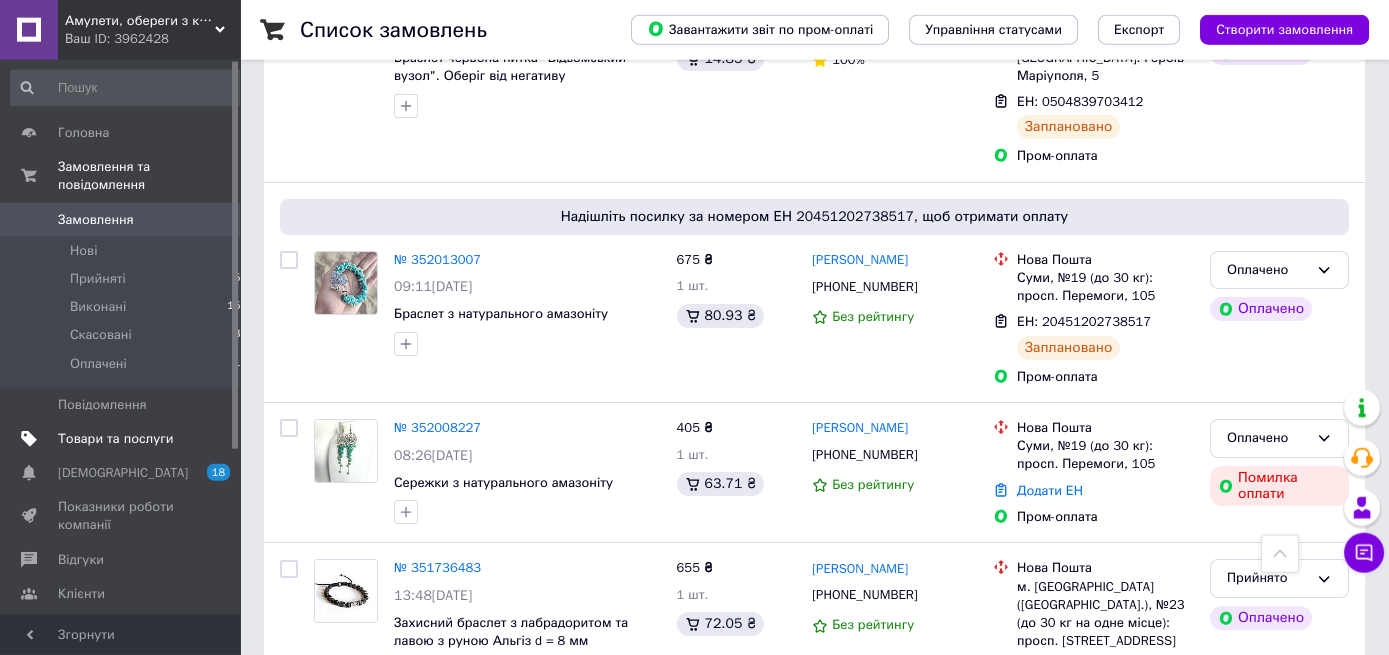 click on "Товари та послуги" at bounding box center (115, 439) 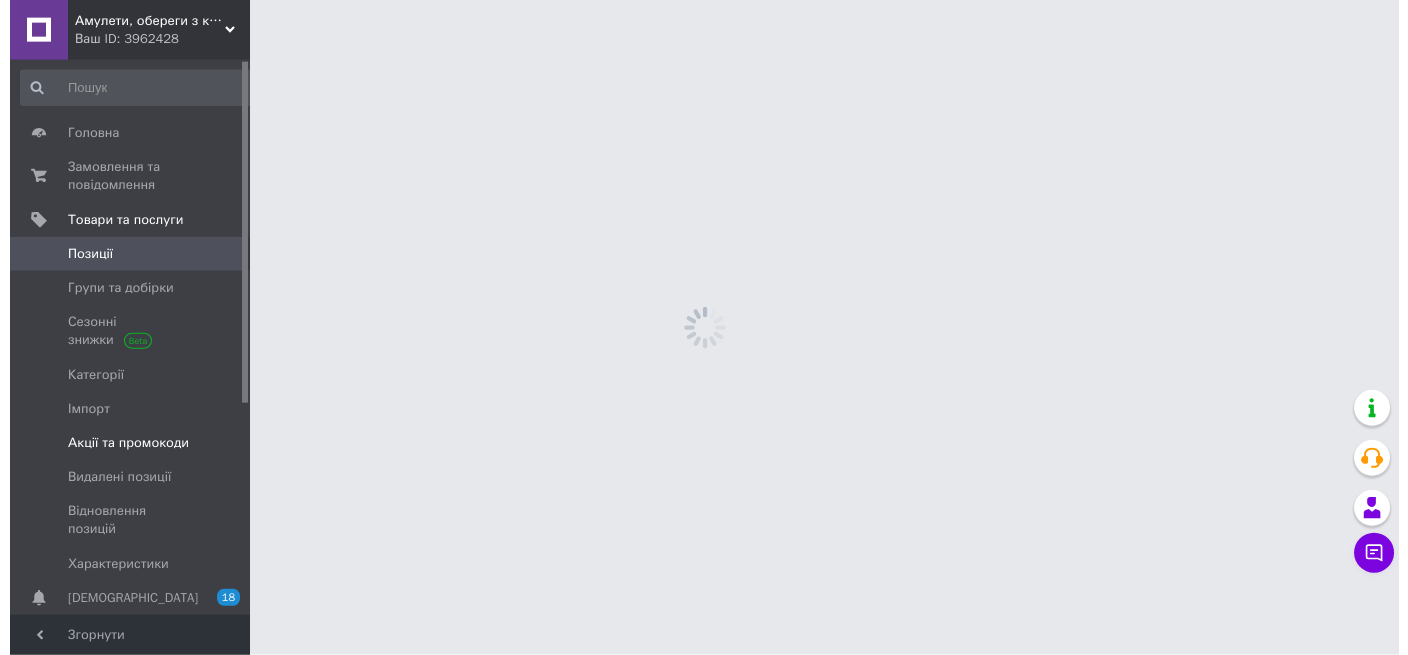 scroll, scrollTop: 0, scrollLeft: 0, axis: both 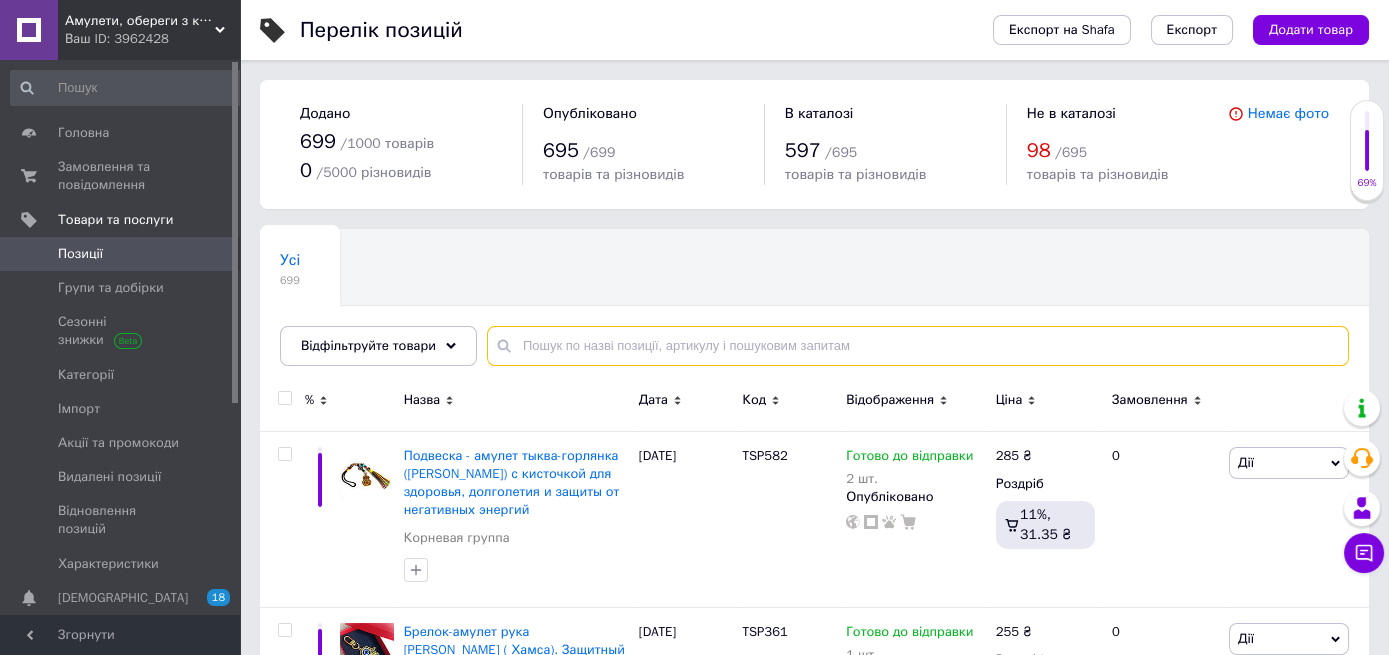 click at bounding box center (918, 346) 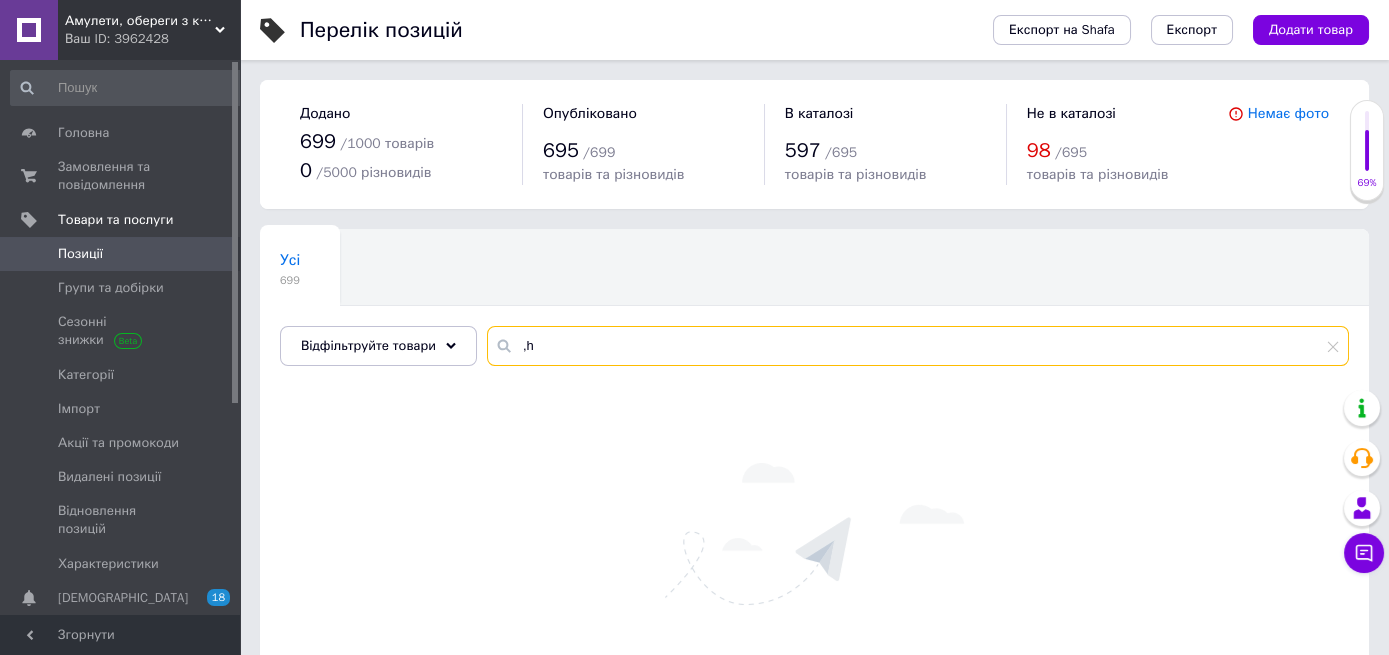 type on "," 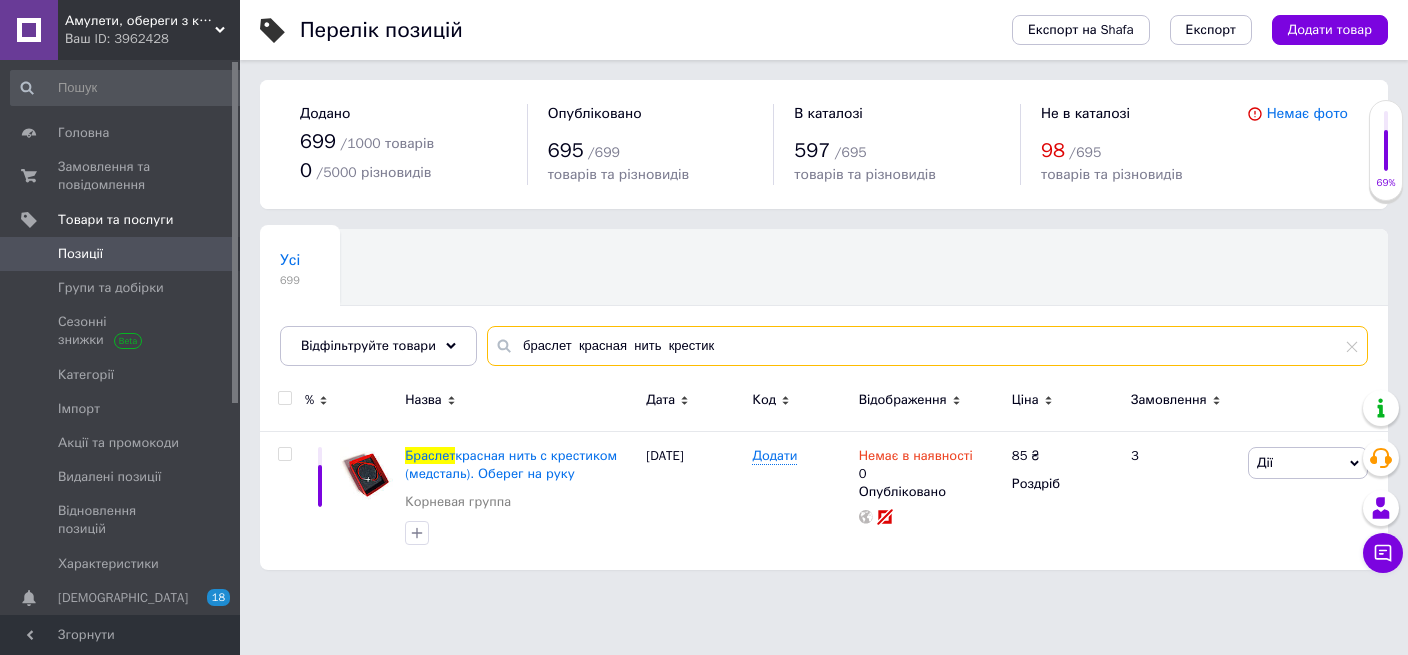 type on "браслет  красная  нить  крестик" 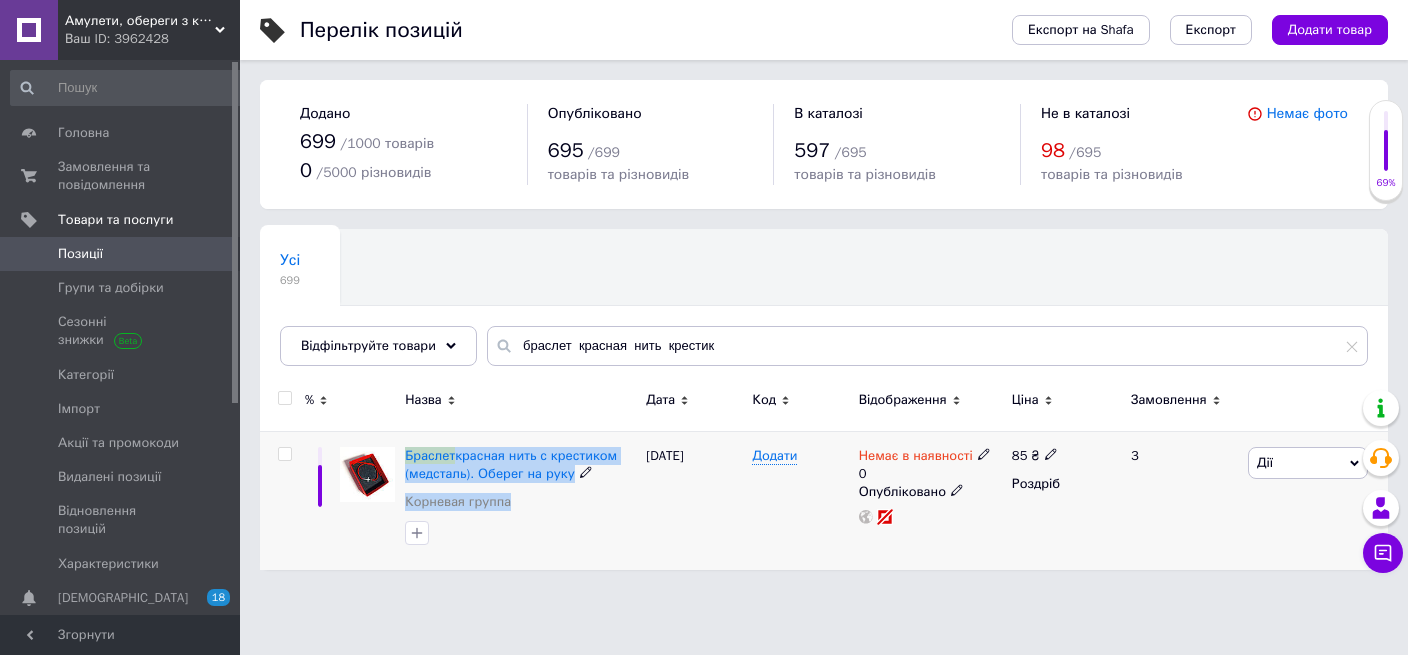 drag, startPoint x: 576, startPoint y: 491, endPoint x: 406, endPoint y: 454, distance: 173.97989 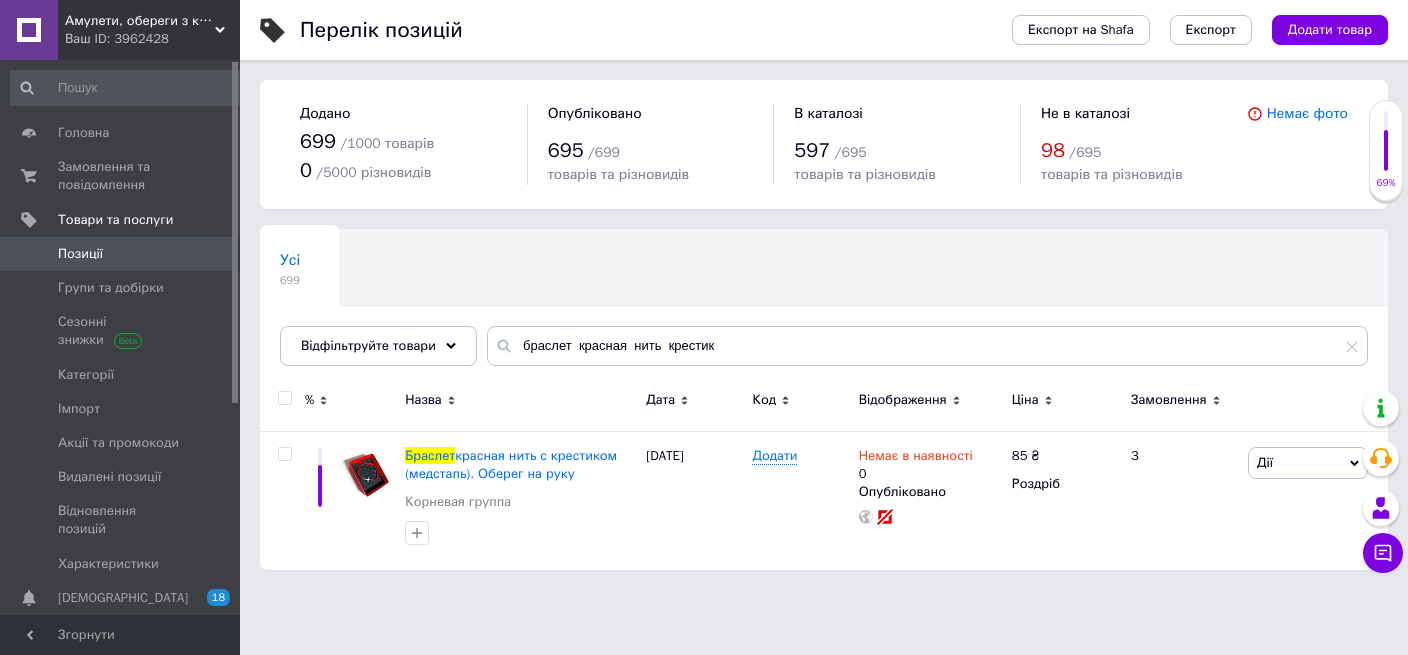 click on "Усі 699 Ok Відфільтровано...  Зберегти" at bounding box center (824, 307) 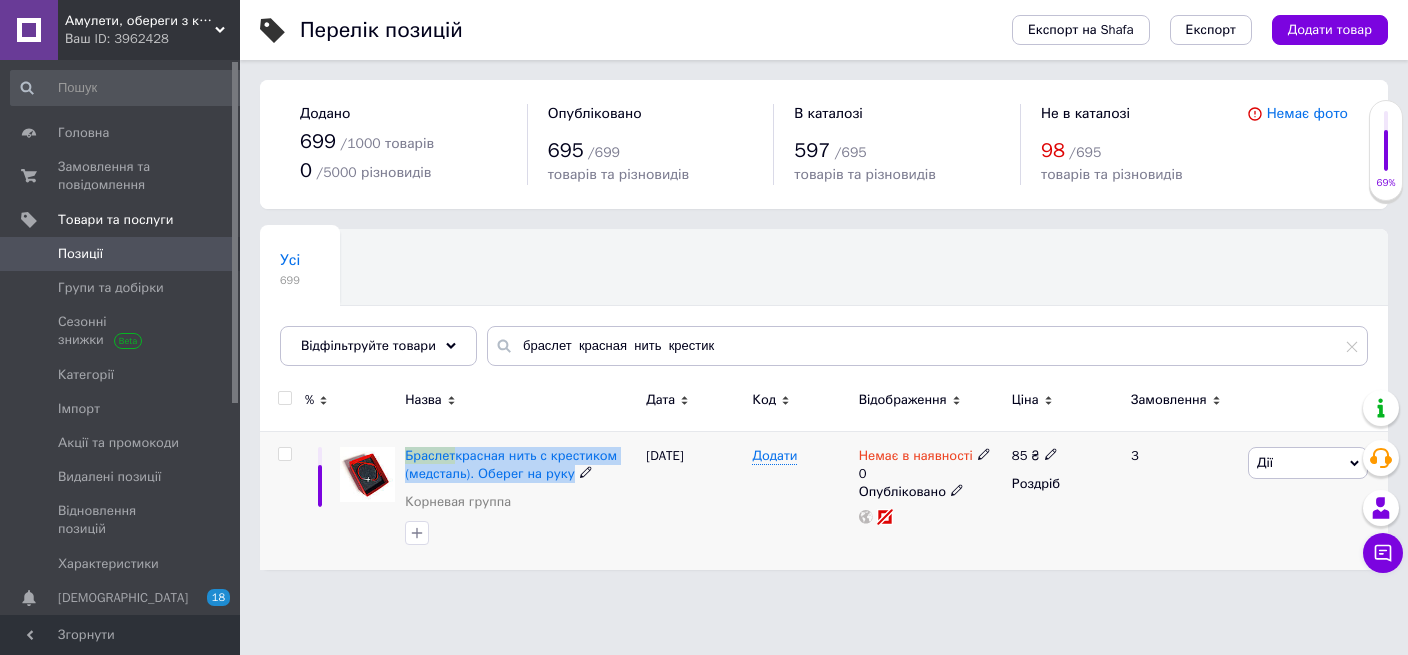 drag, startPoint x: 404, startPoint y: 436, endPoint x: 570, endPoint y: 481, distance: 171.99127 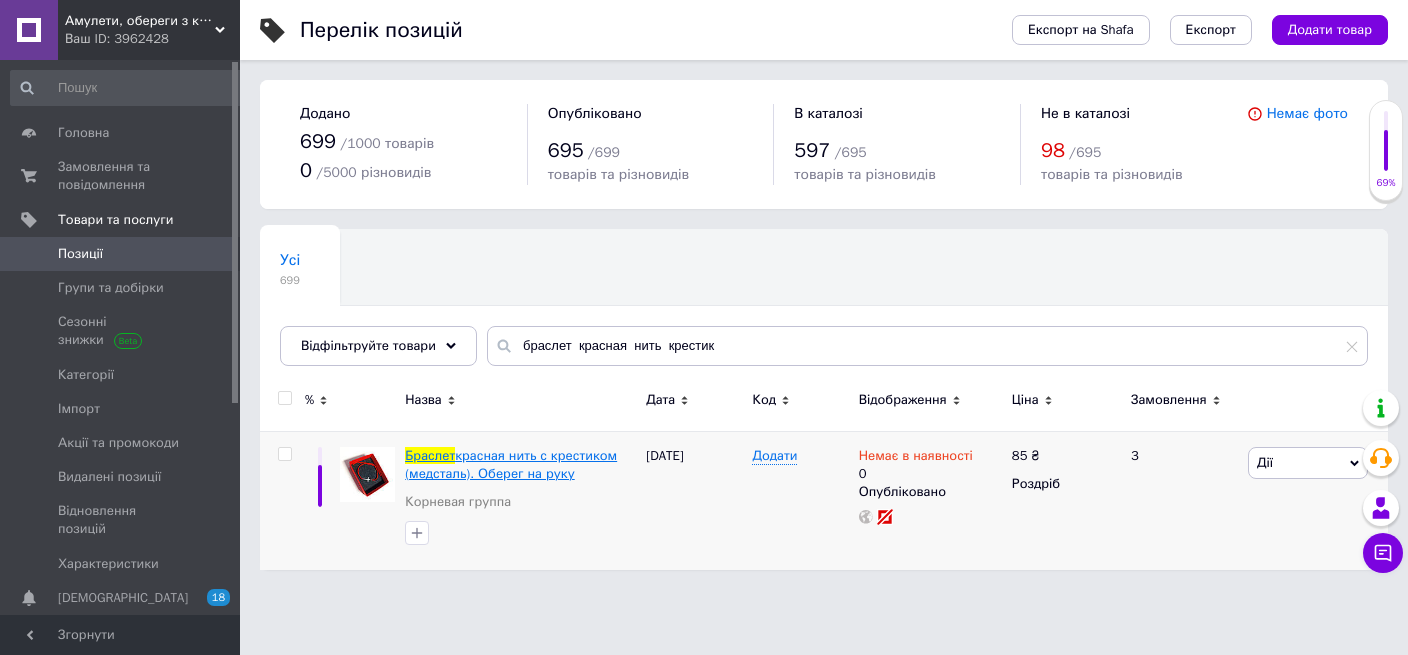 copy 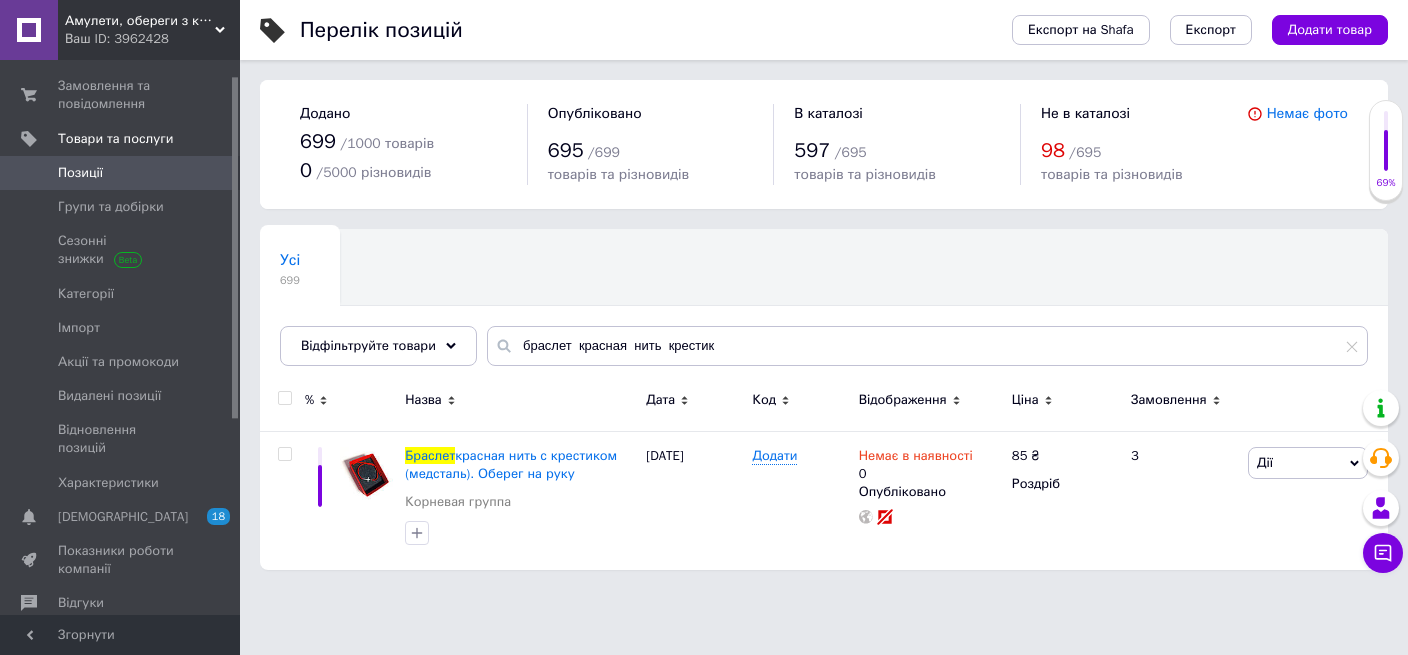 scroll, scrollTop: 342, scrollLeft: 0, axis: vertical 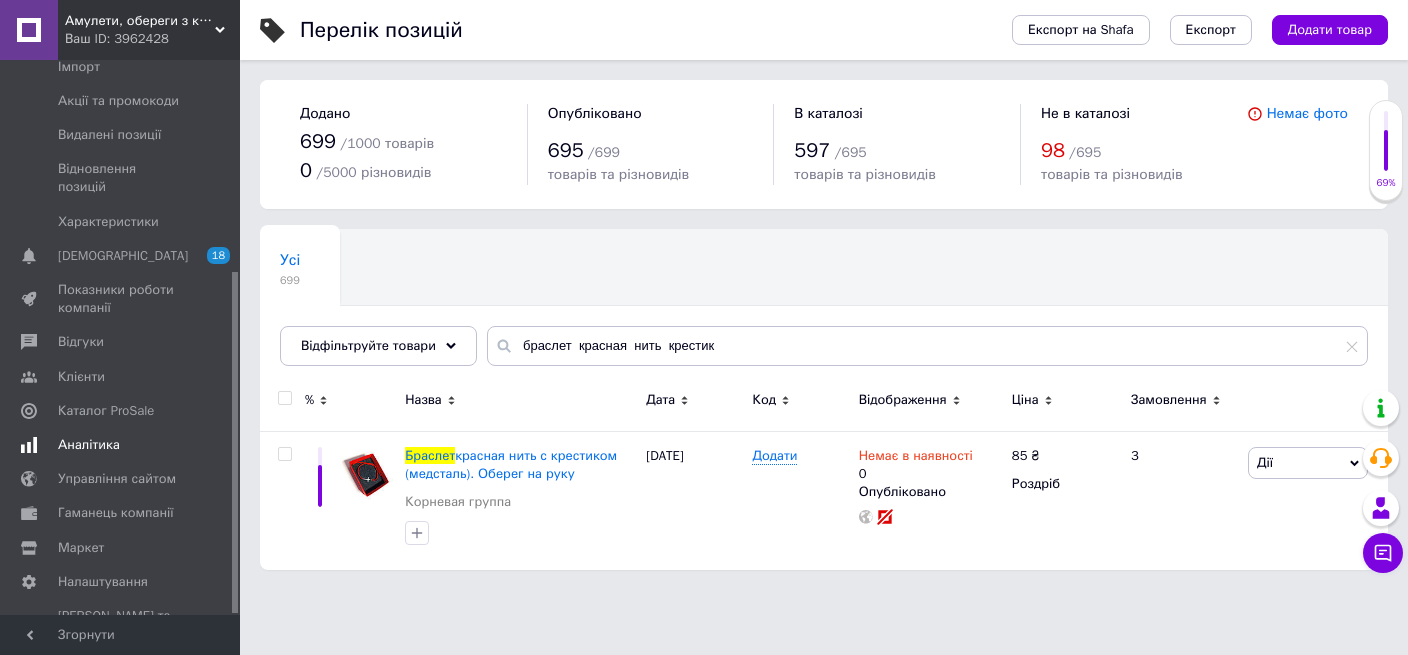 click on "Аналітика" at bounding box center [89, 445] 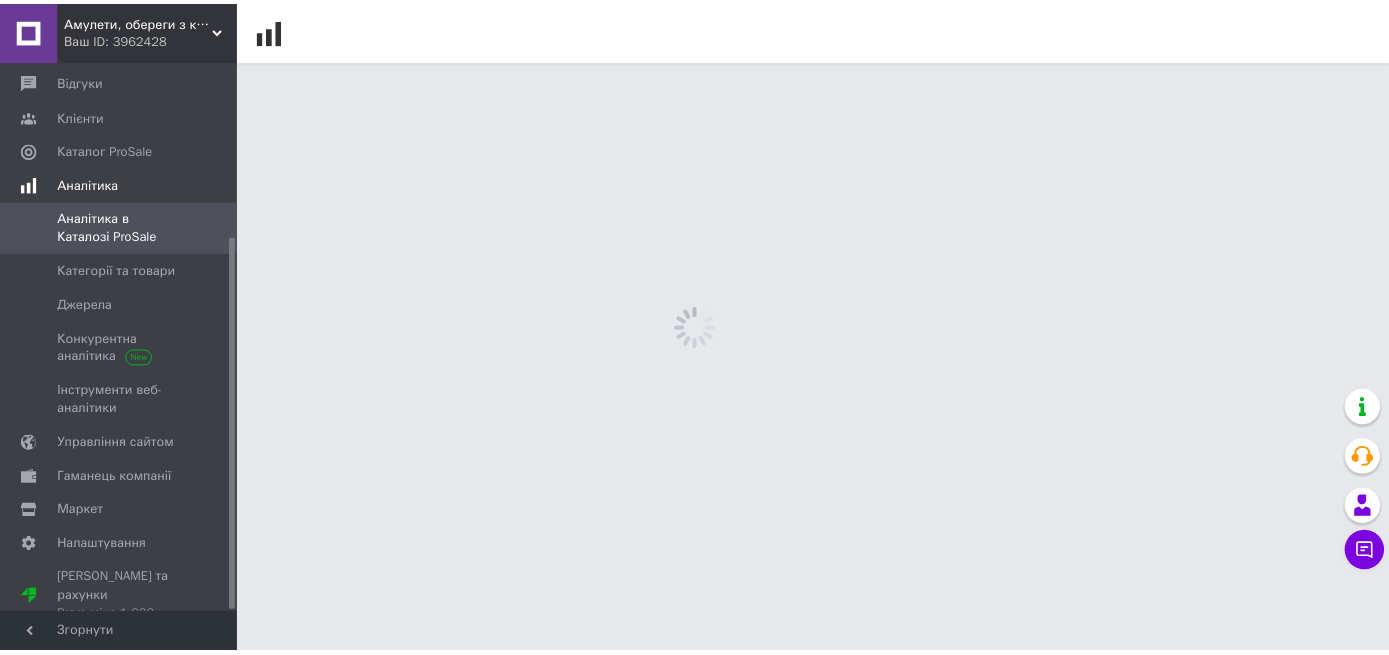 scroll, scrollTop: 260, scrollLeft: 0, axis: vertical 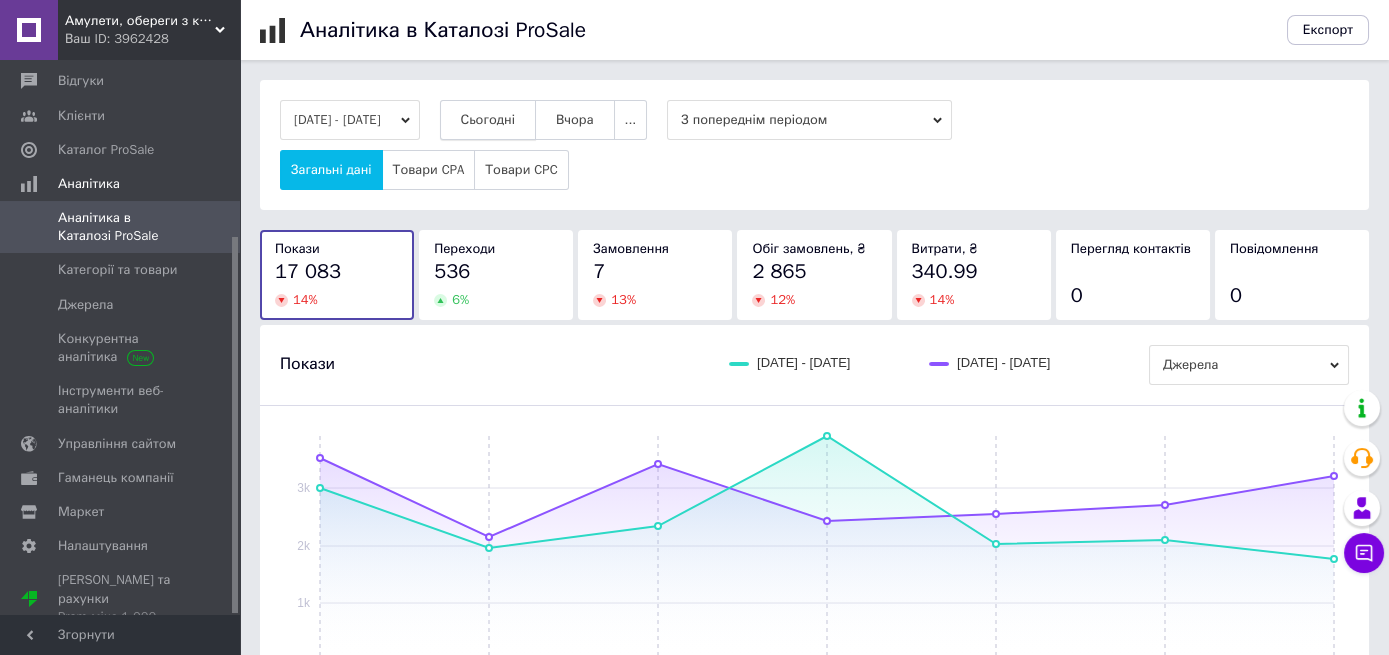 click on "Сьогодні" at bounding box center (488, 120) 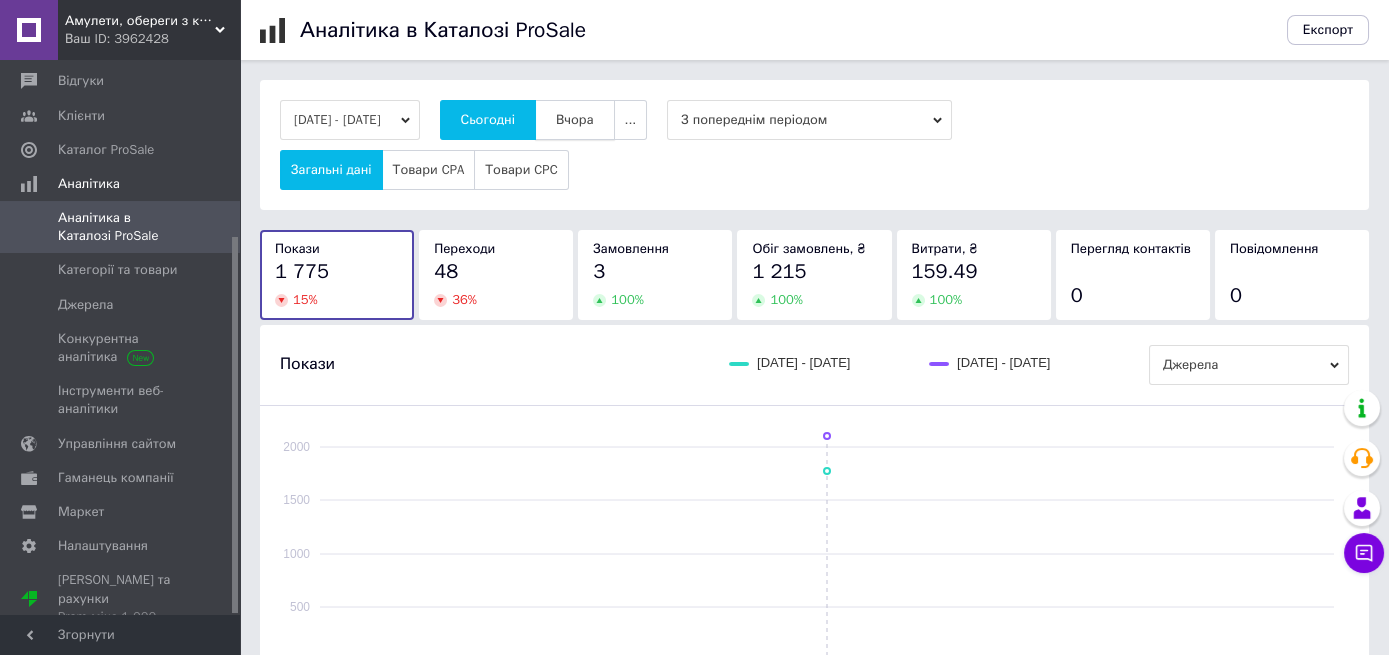 click on "Вчора" at bounding box center [575, 120] 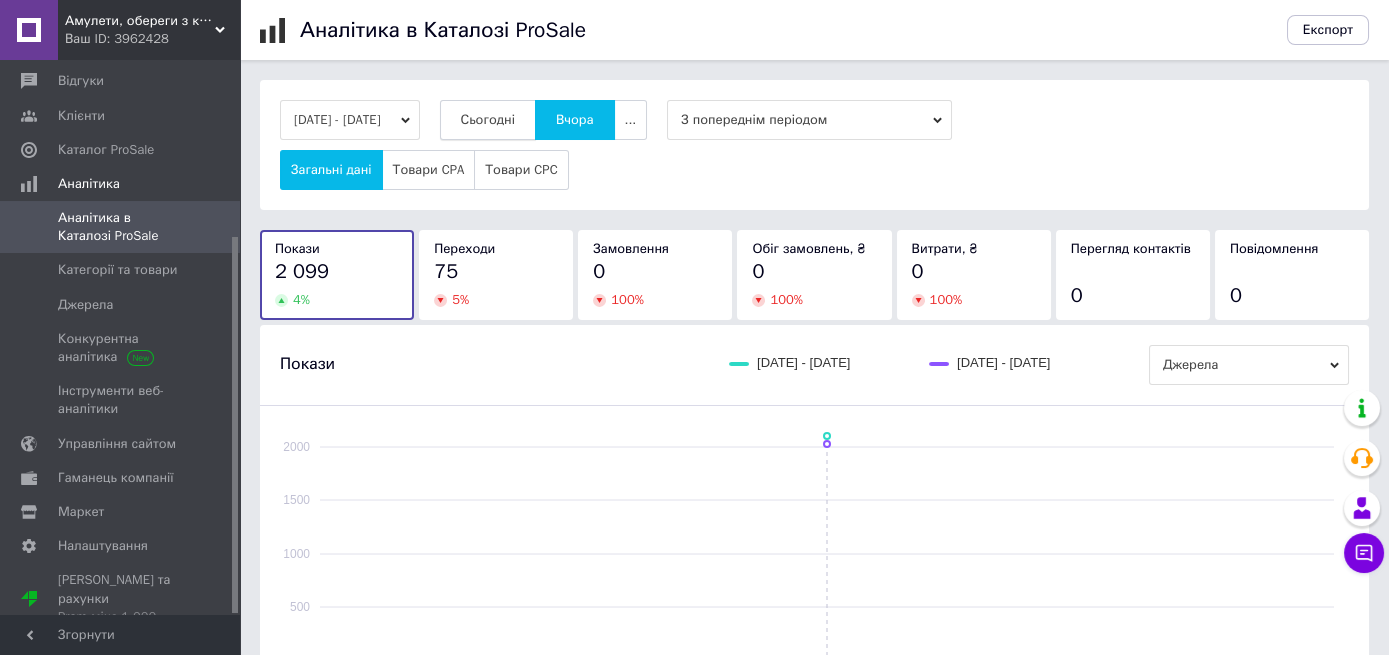 click on "Сьогодні" at bounding box center [488, 120] 